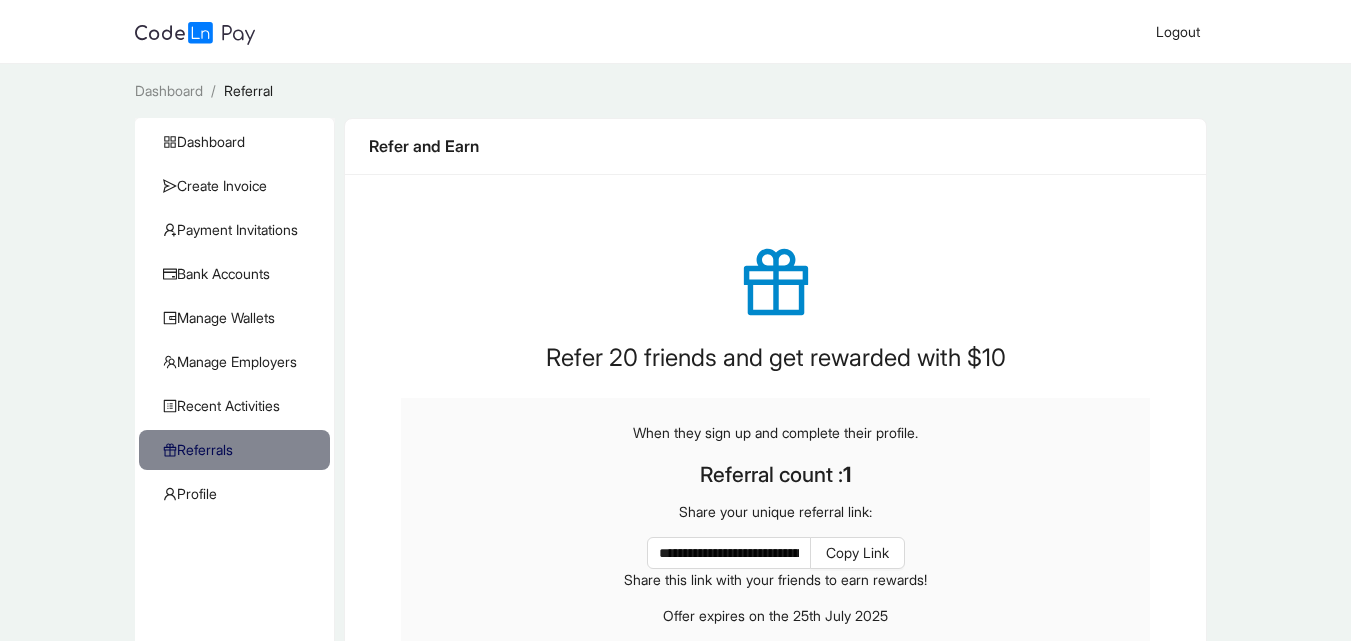 scroll, scrollTop: 0, scrollLeft: 0, axis: both 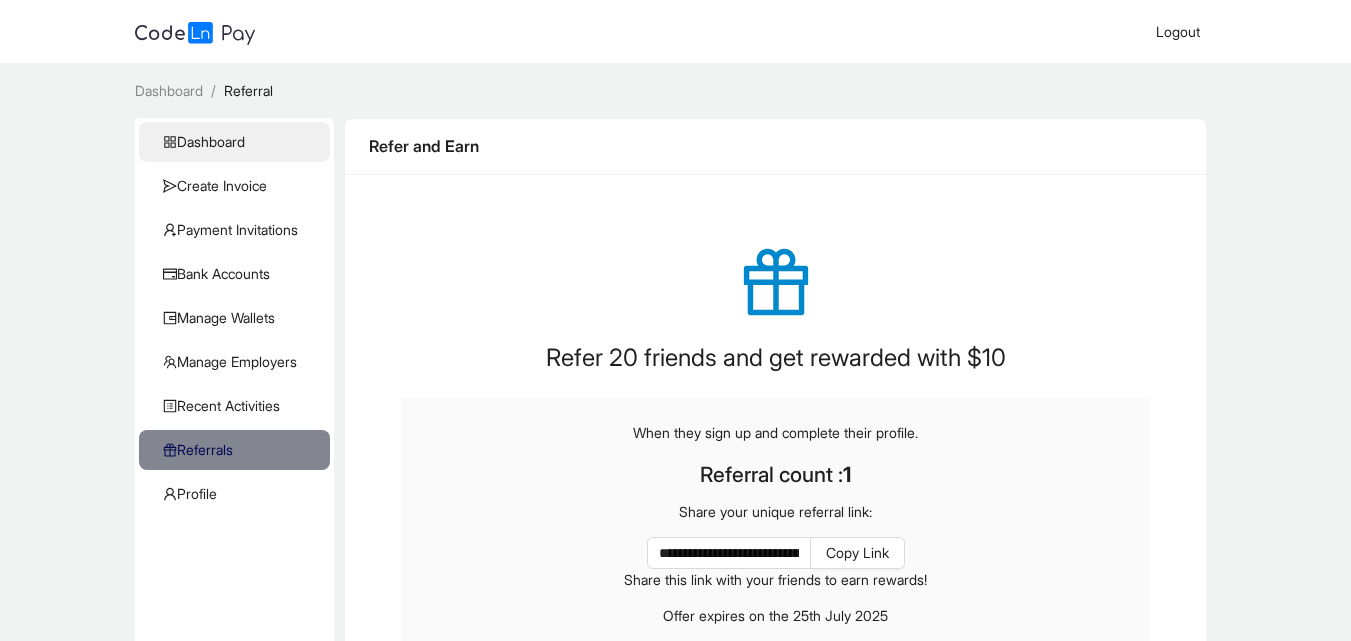 click on "Dashboard" 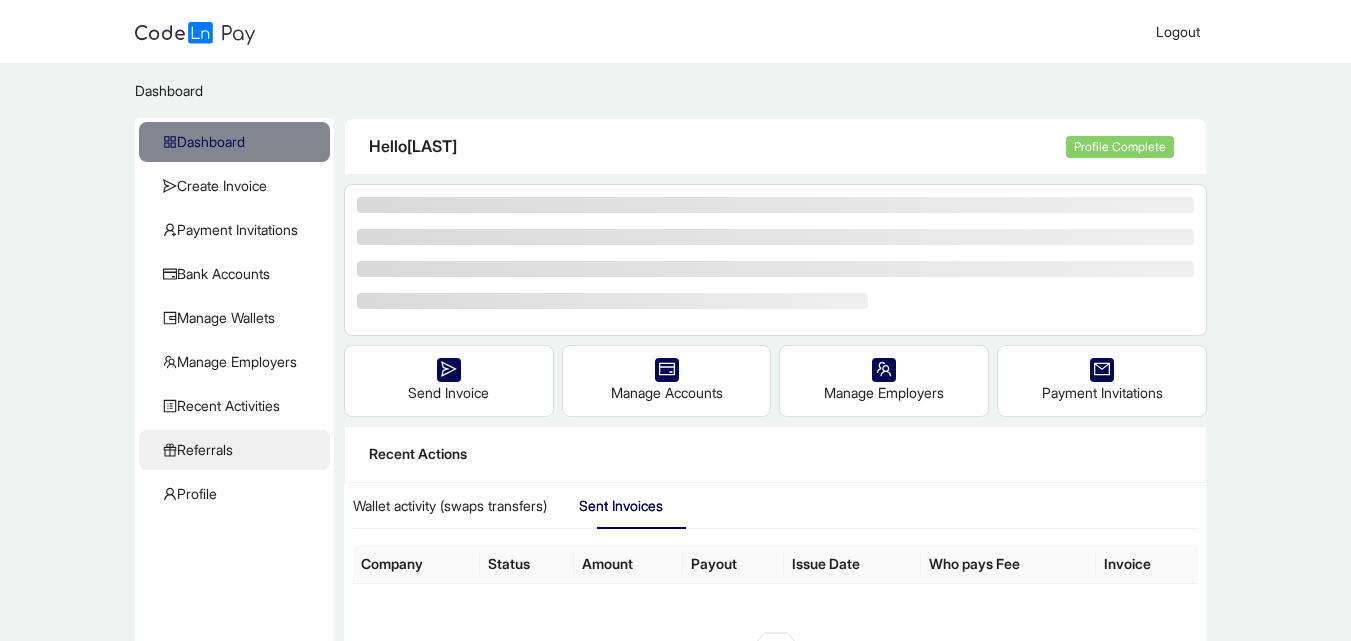 click on "Referrals" 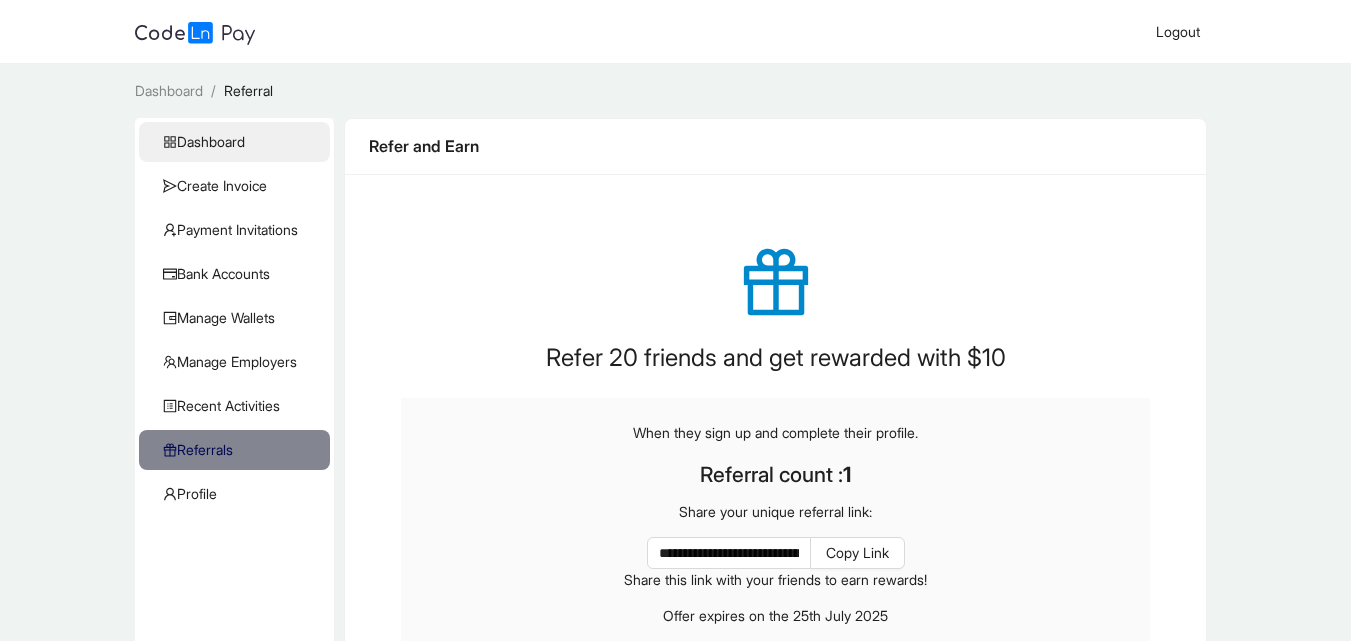click on "Dashboard" 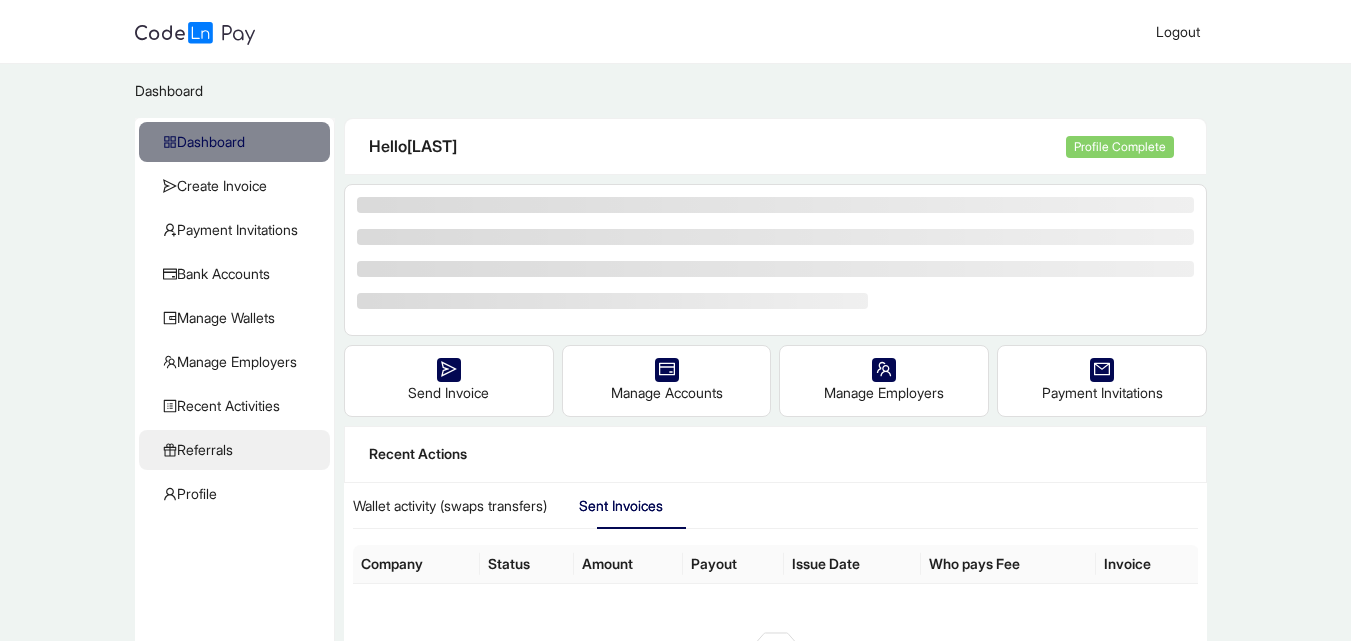 click on "Referrals" 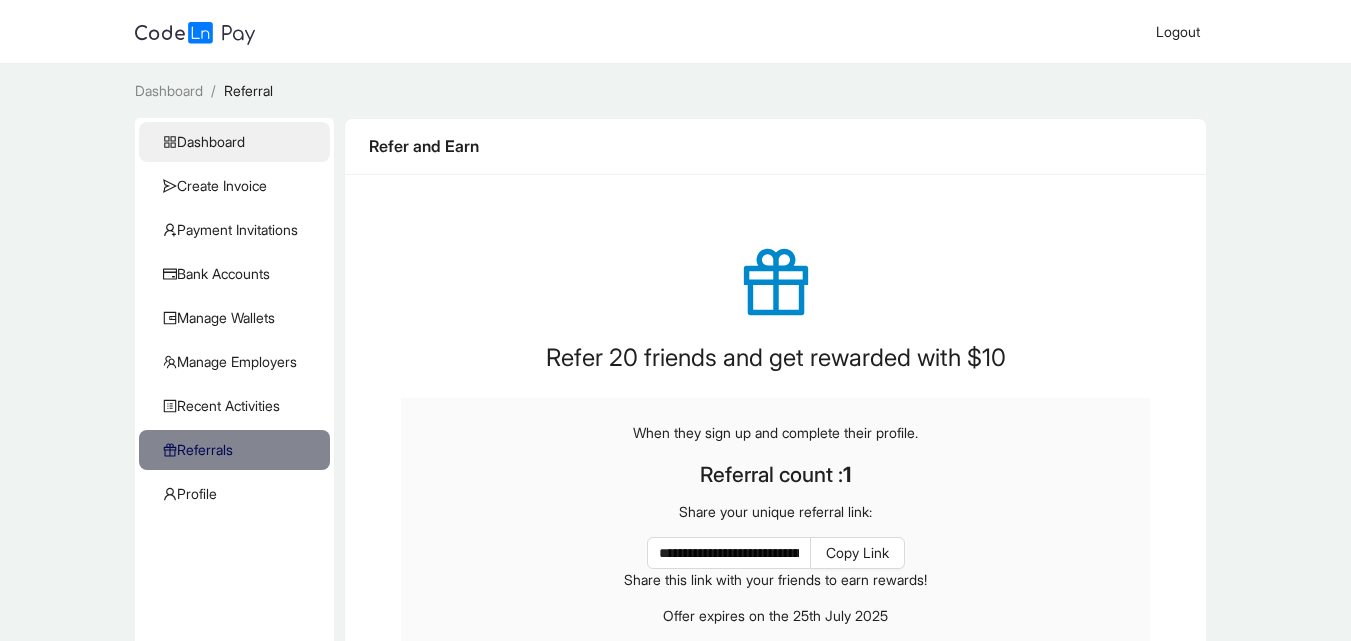 click on "Dashboard" 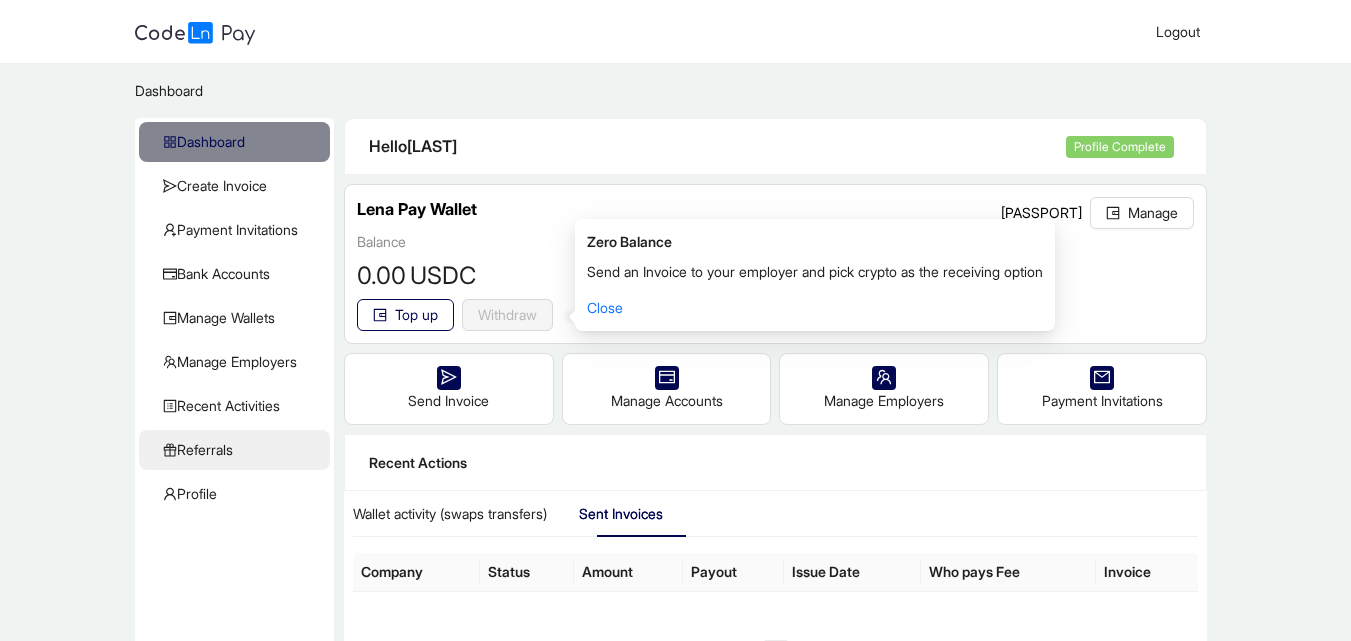 click on "Referrals" 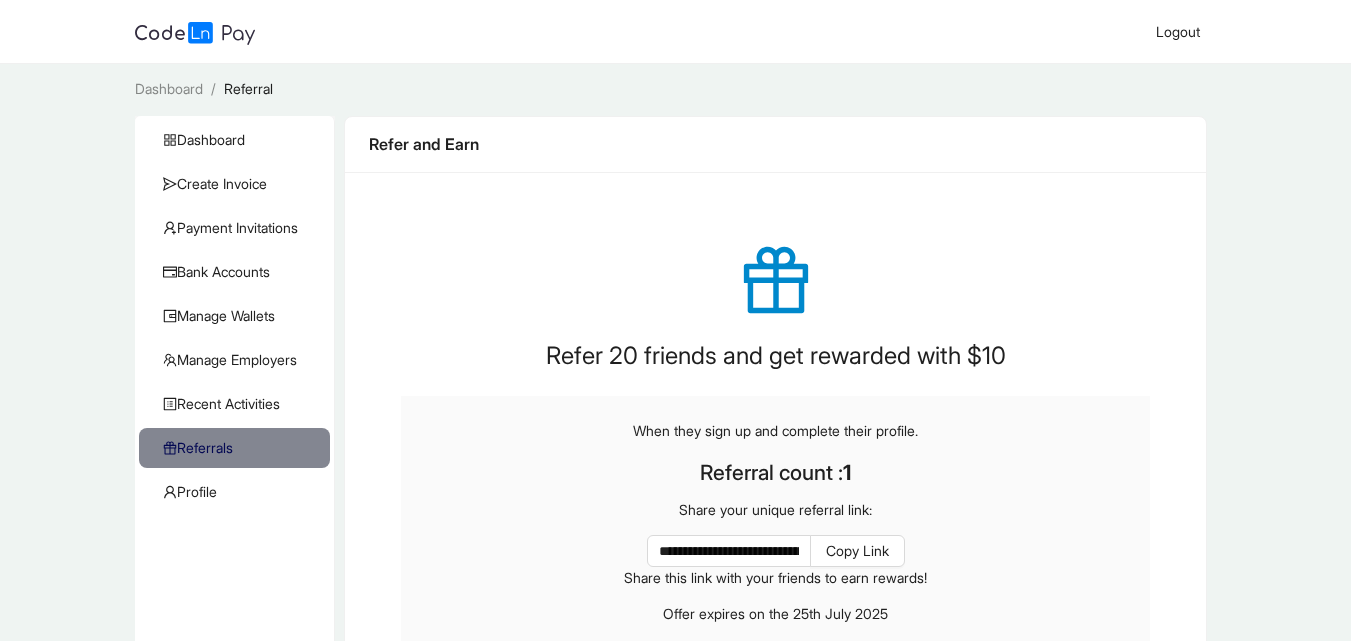 scroll, scrollTop: 0, scrollLeft: 0, axis: both 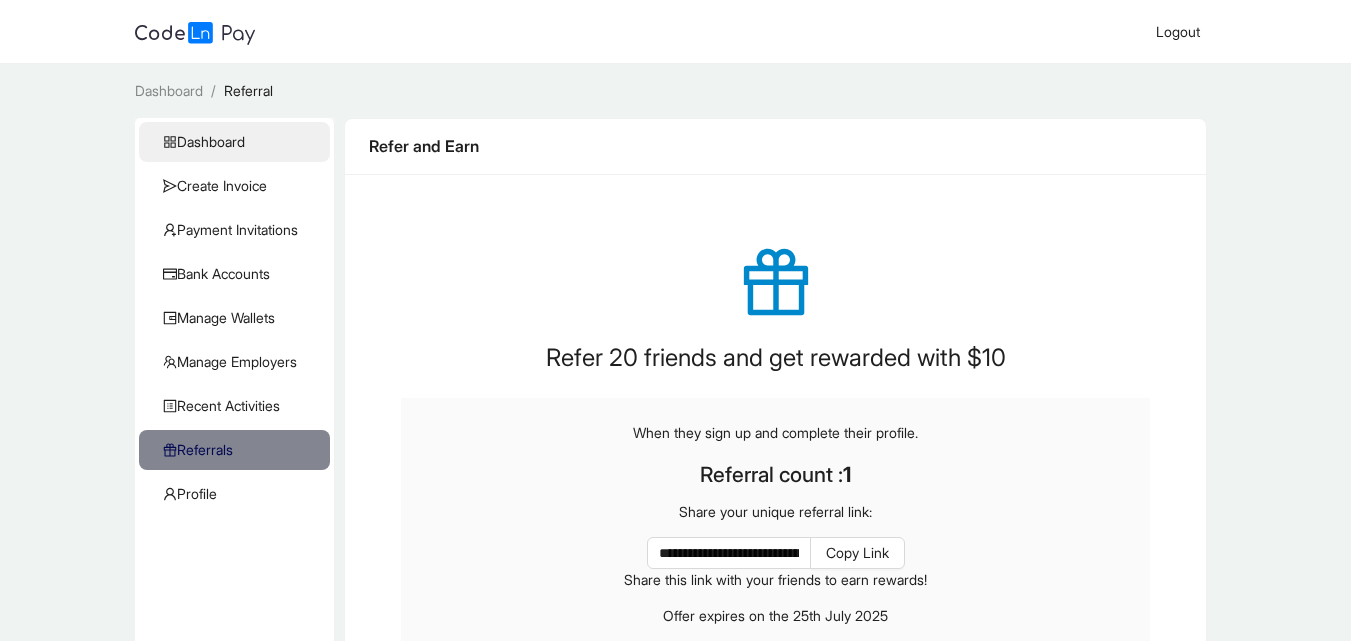 click on "Dashboard" 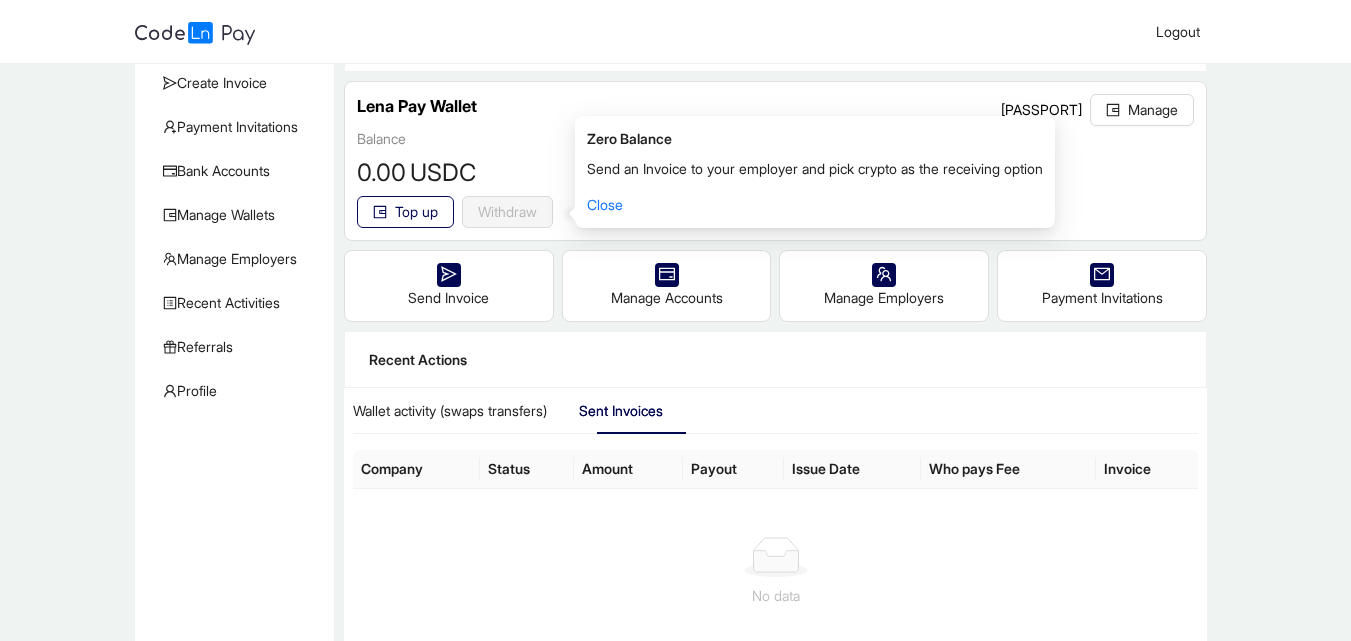 scroll, scrollTop: 187, scrollLeft: 0, axis: vertical 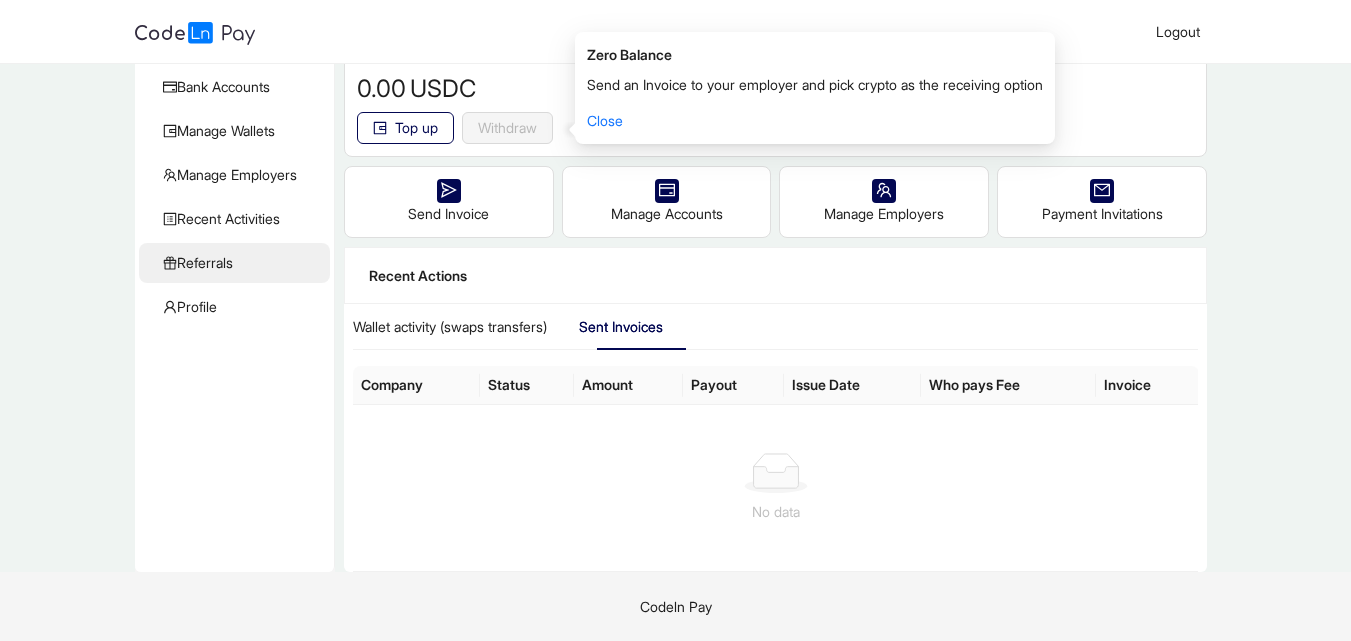 click on "Referrals" 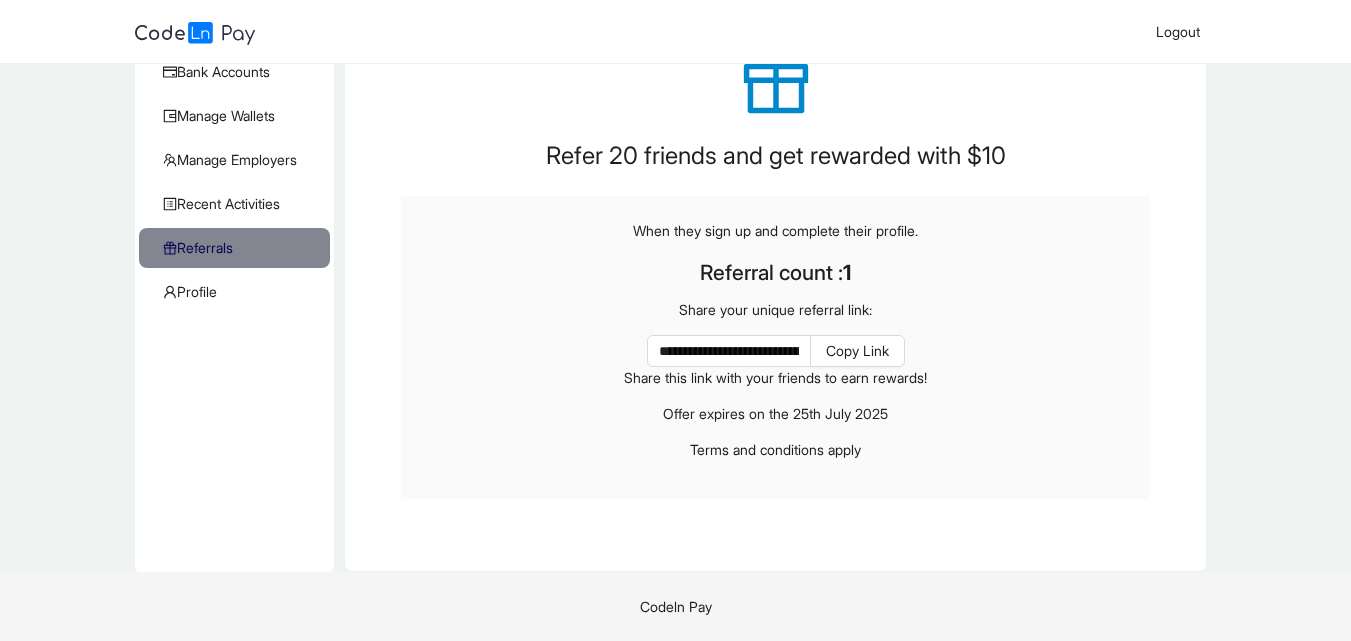 scroll, scrollTop: 0, scrollLeft: 0, axis: both 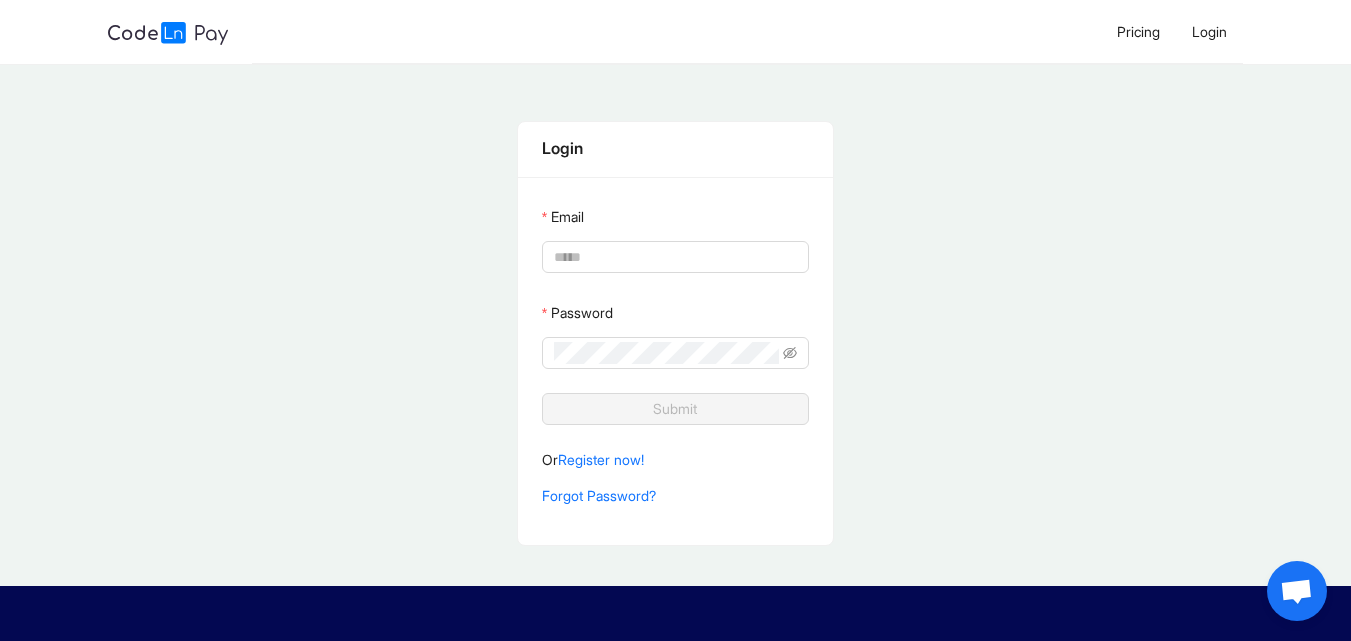 type on "**********" 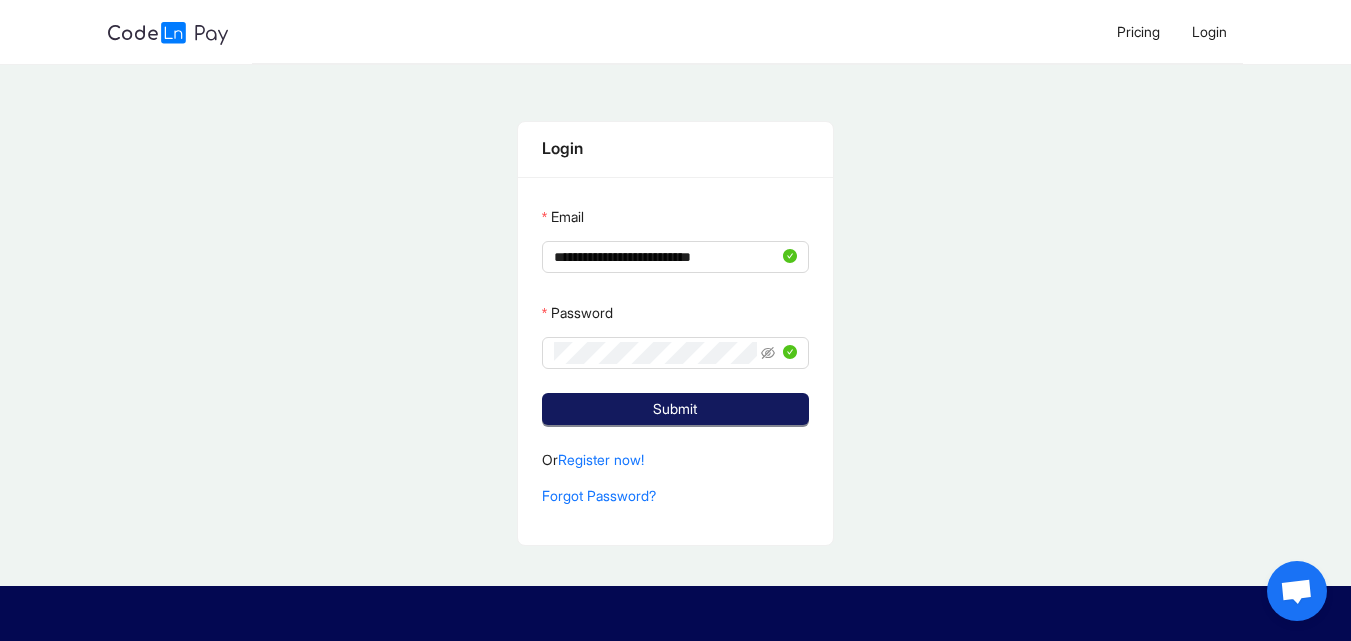 click on "Submit" 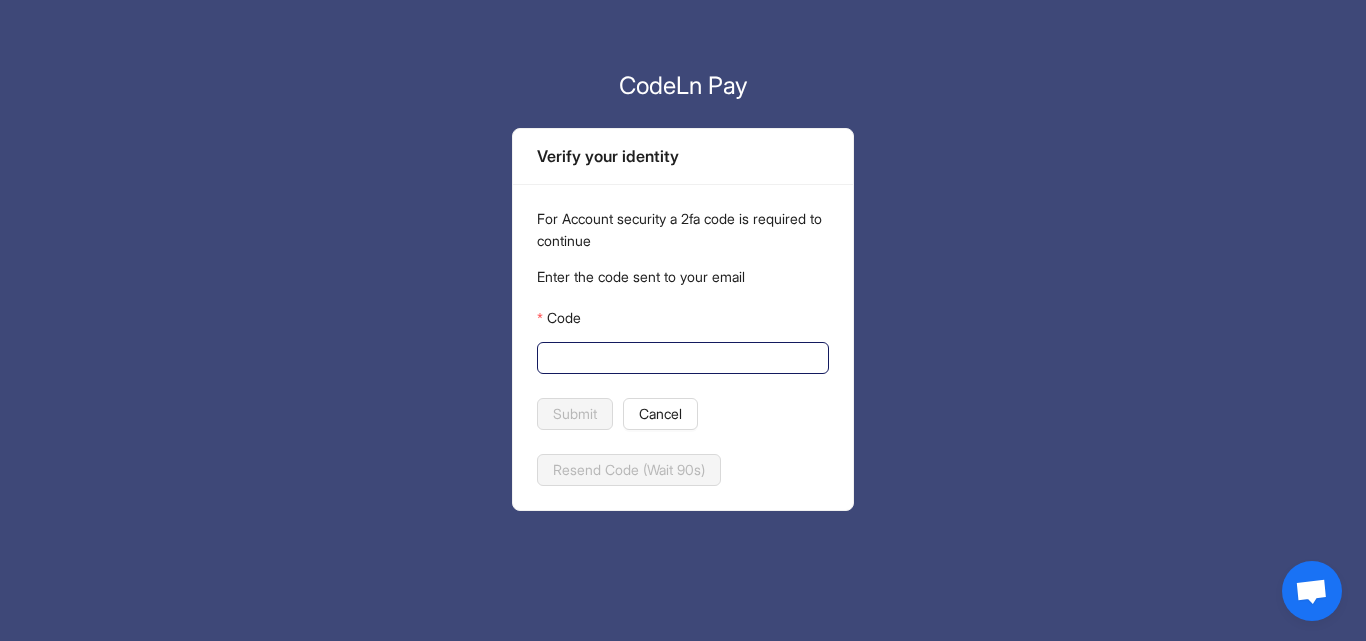 click on "Code" at bounding box center (681, 358) 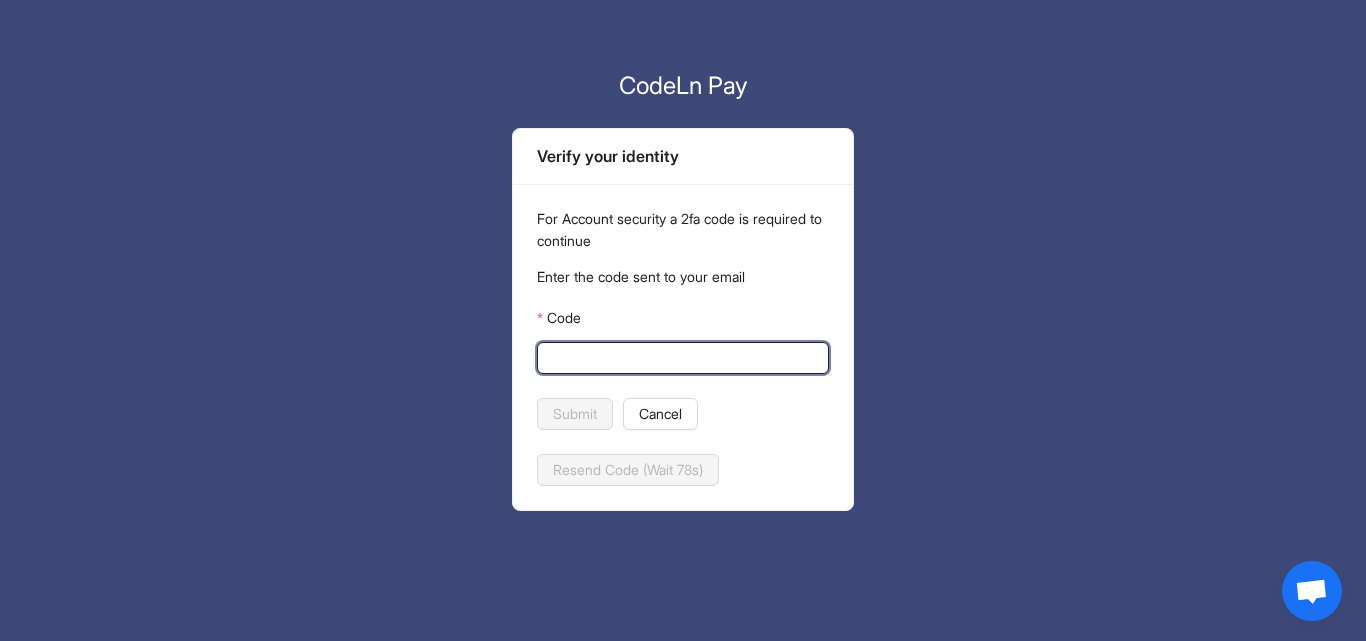 click on "Code" at bounding box center [681, 358] 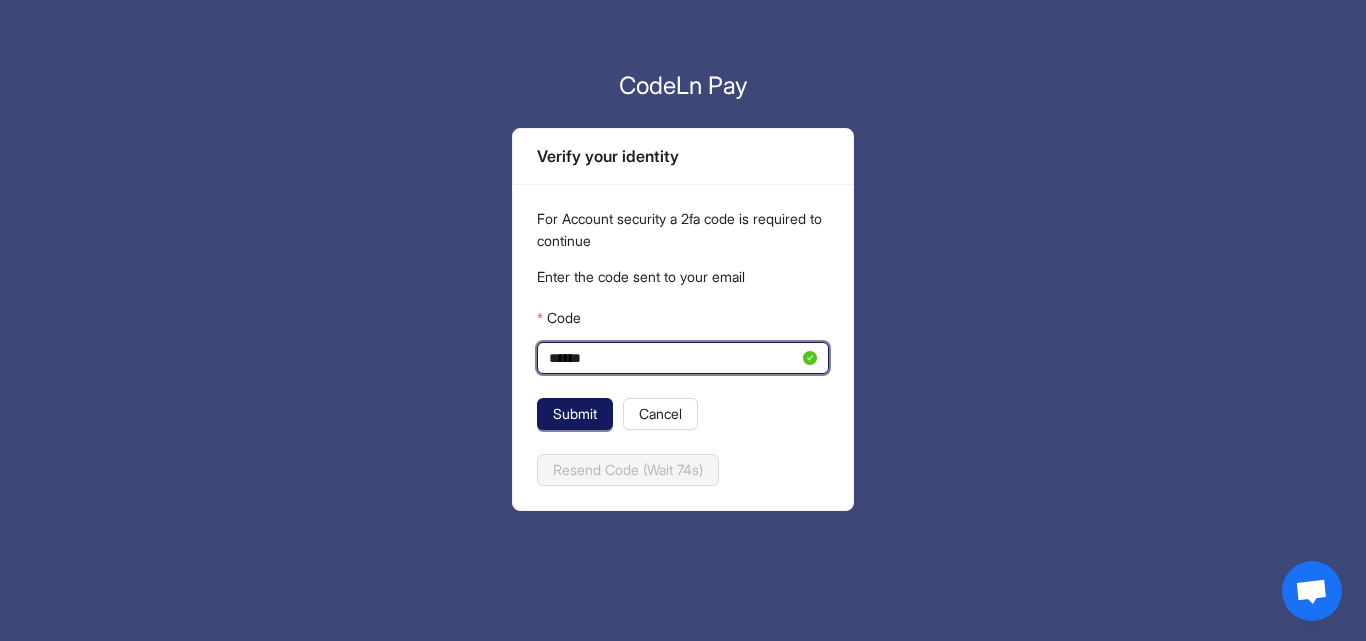 type on "******" 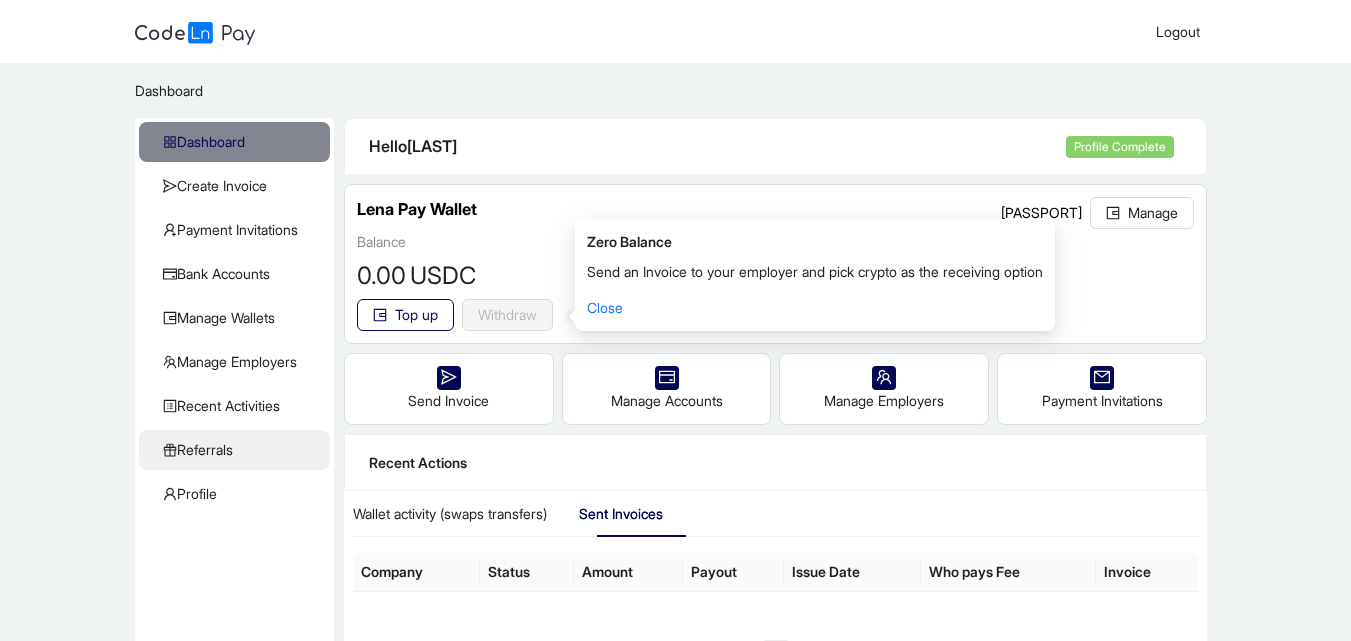 click on "Referrals" 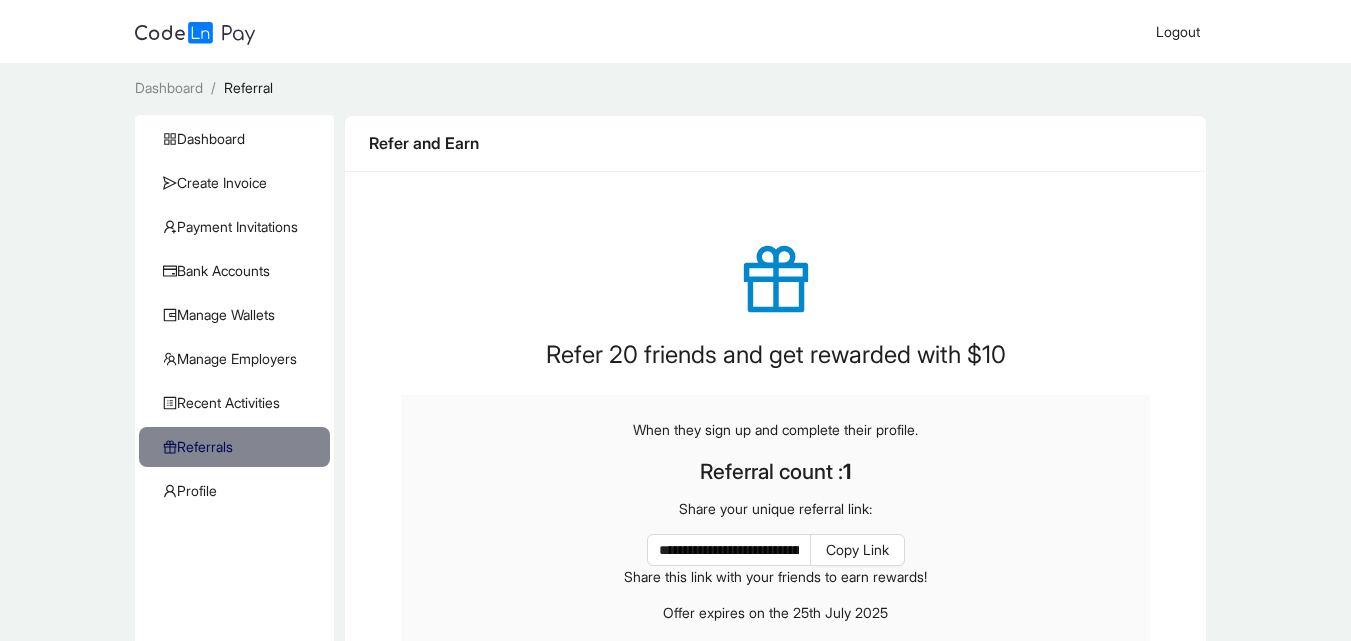 scroll, scrollTop: 0, scrollLeft: 0, axis: both 